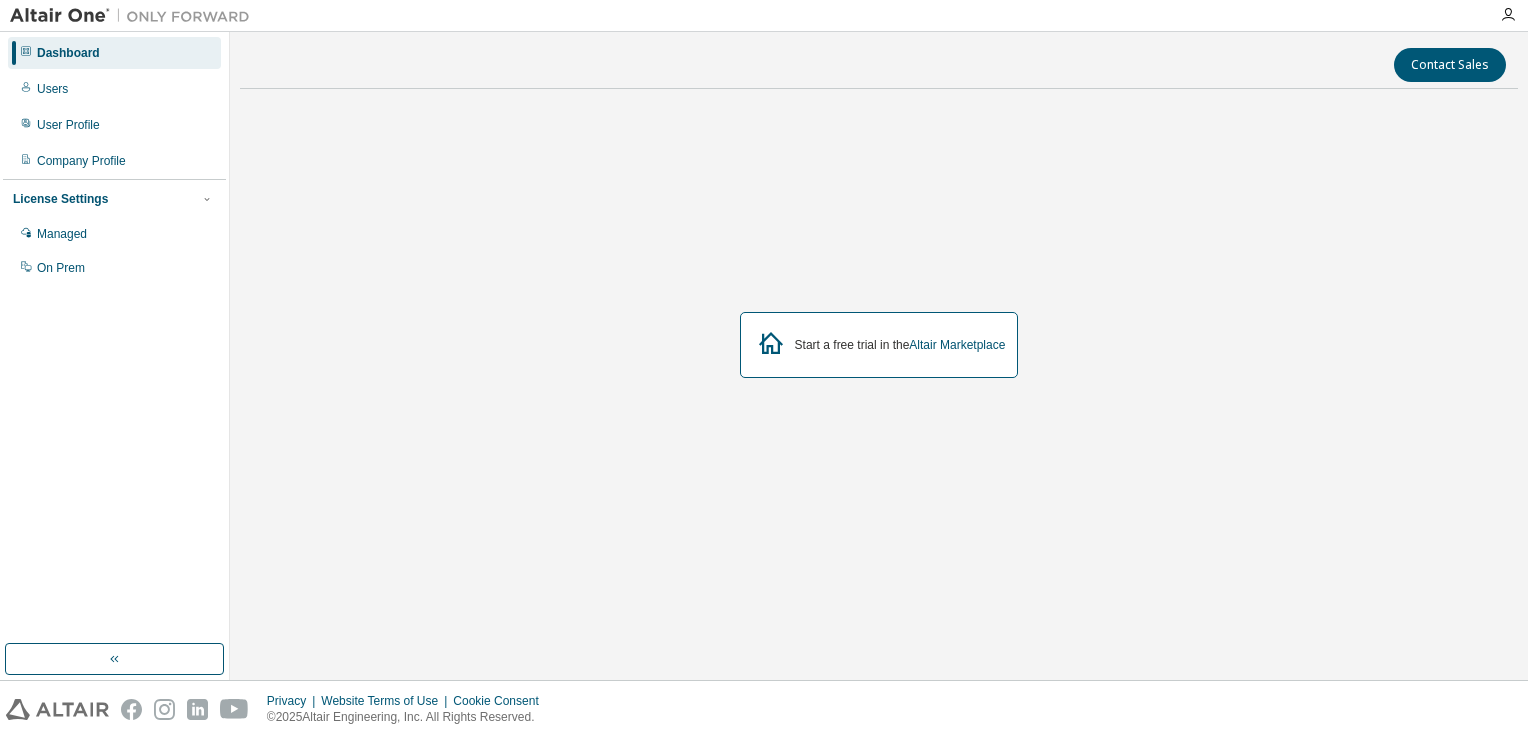 scroll, scrollTop: 0, scrollLeft: 0, axis: both 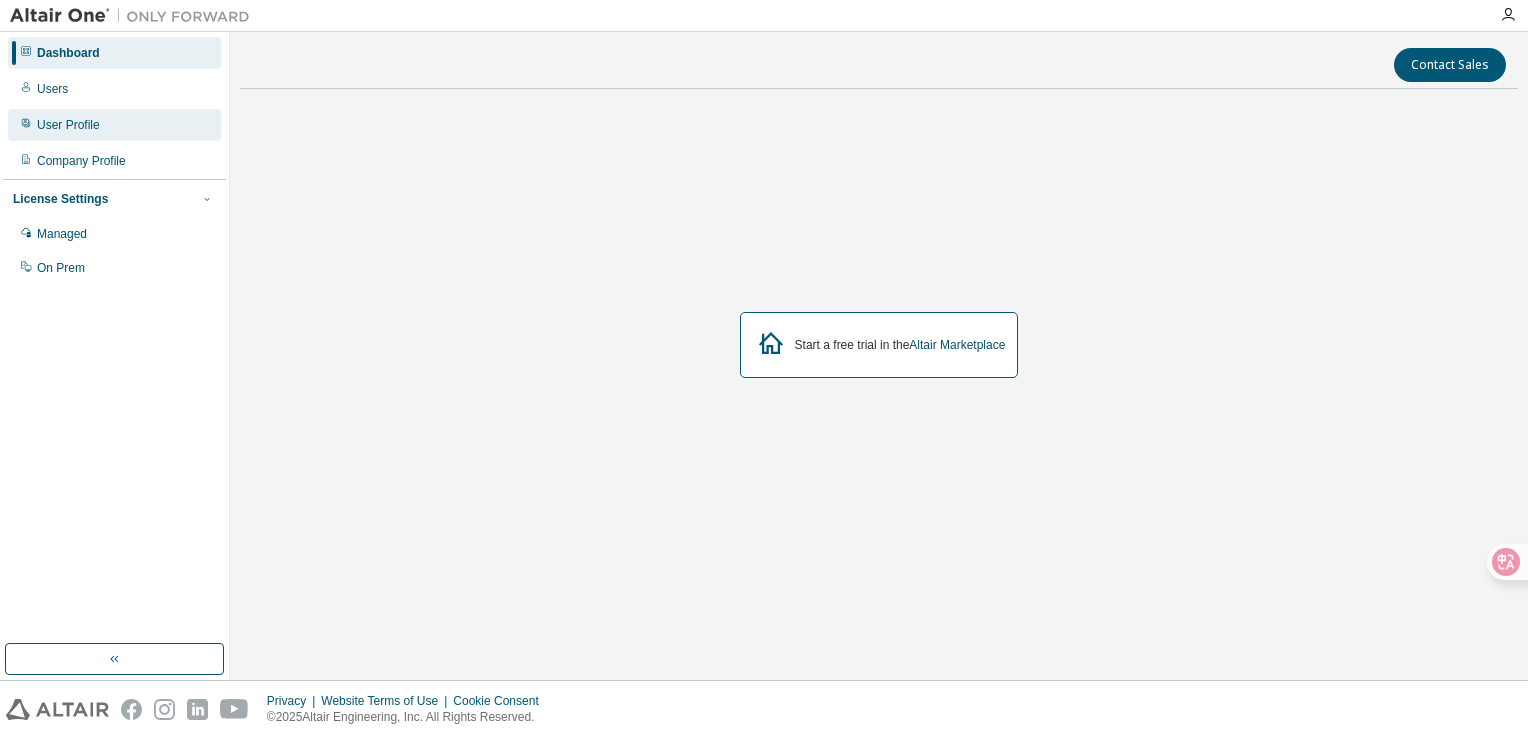 click on "User Profile" at bounding box center (114, 125) 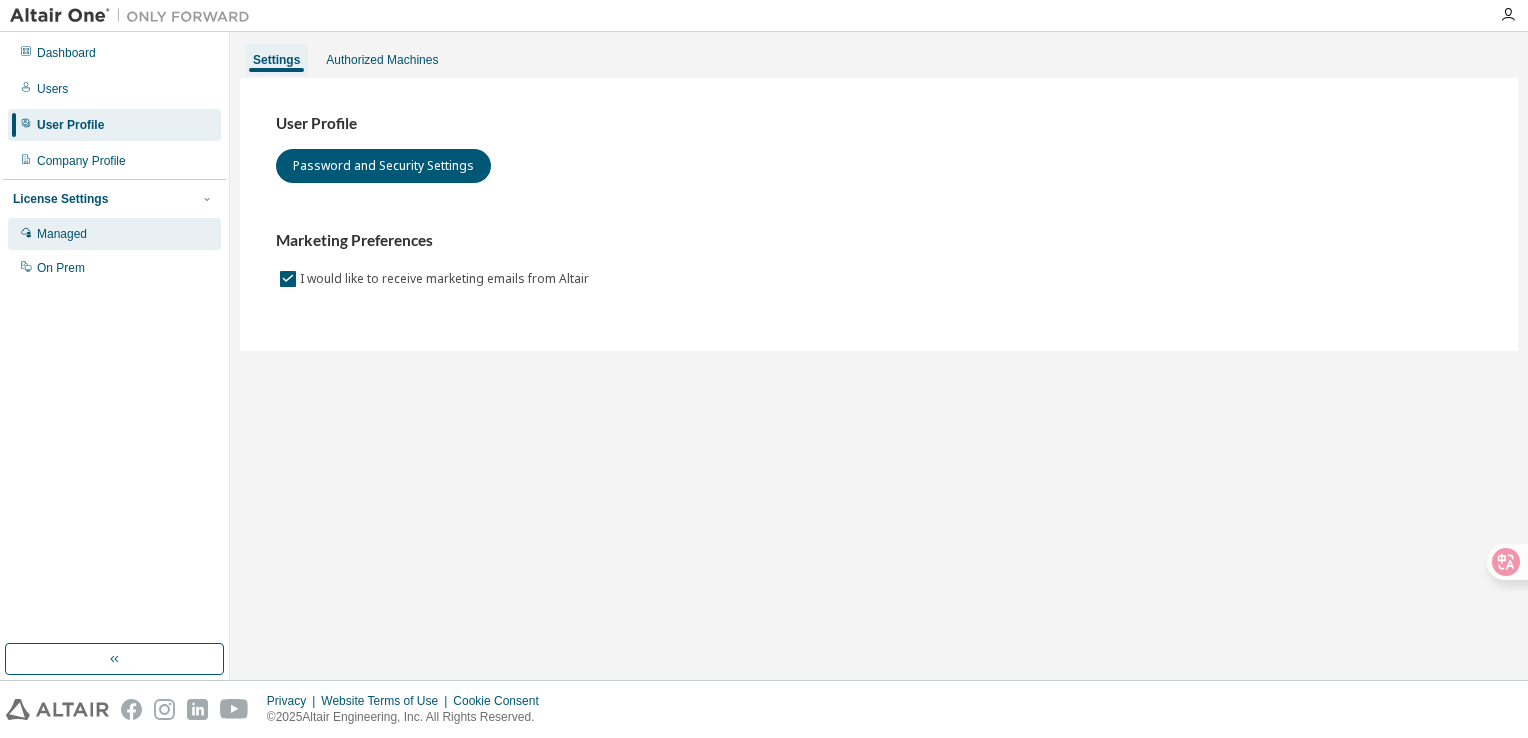 click on "Managed" at bounding box center [62, 234] 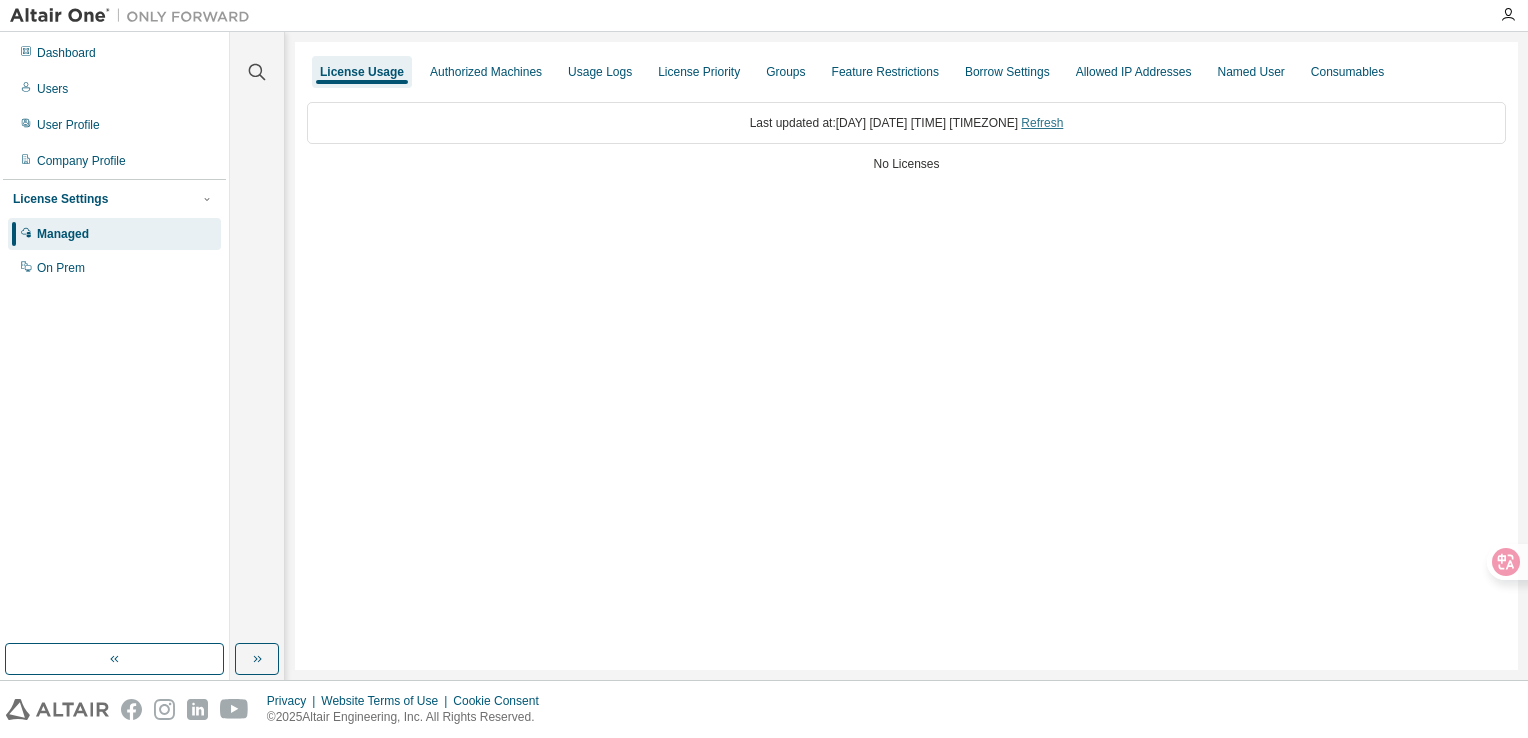 click on "Refresh" at bounding box center [1042, 123] 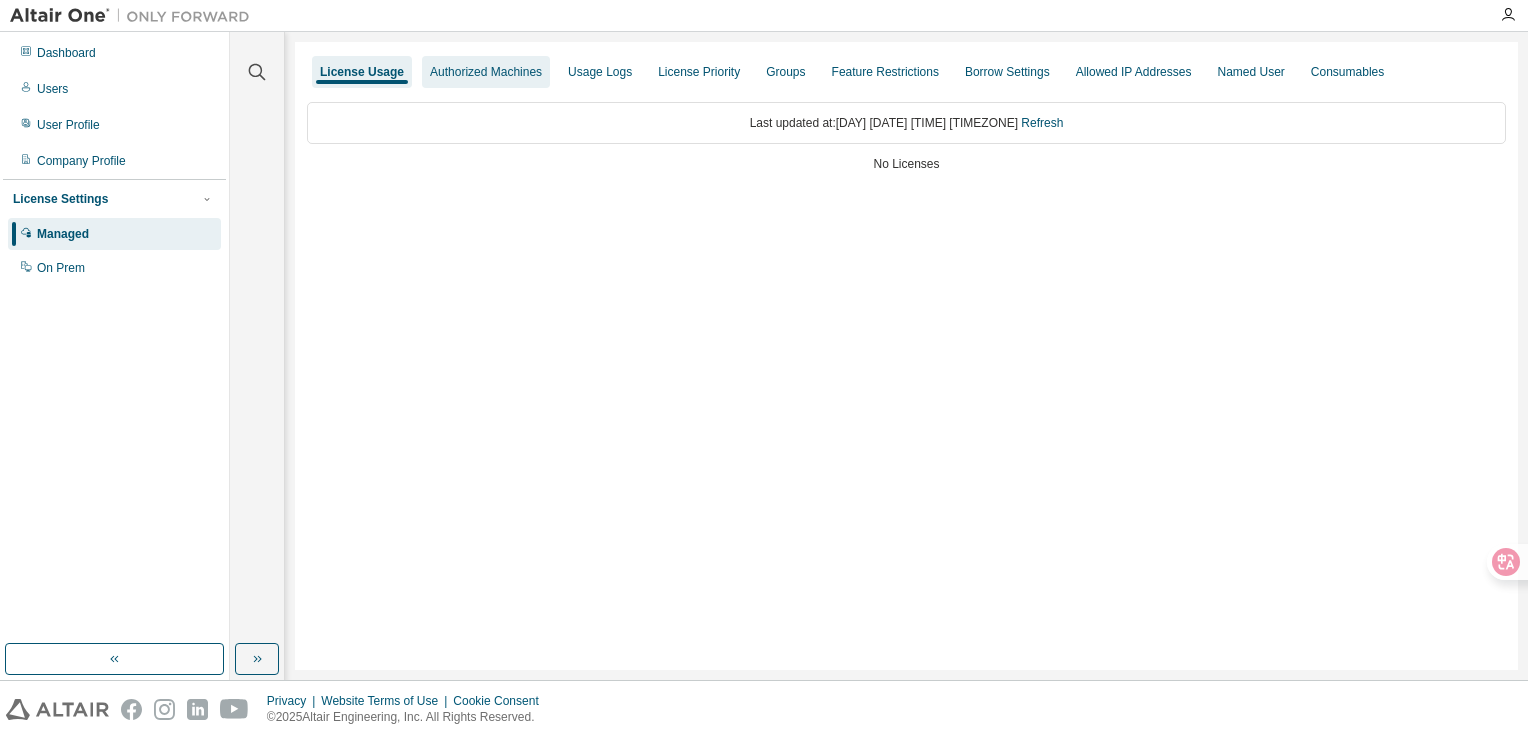 click on "Authorized Machines" at bounding box center [486, 72] 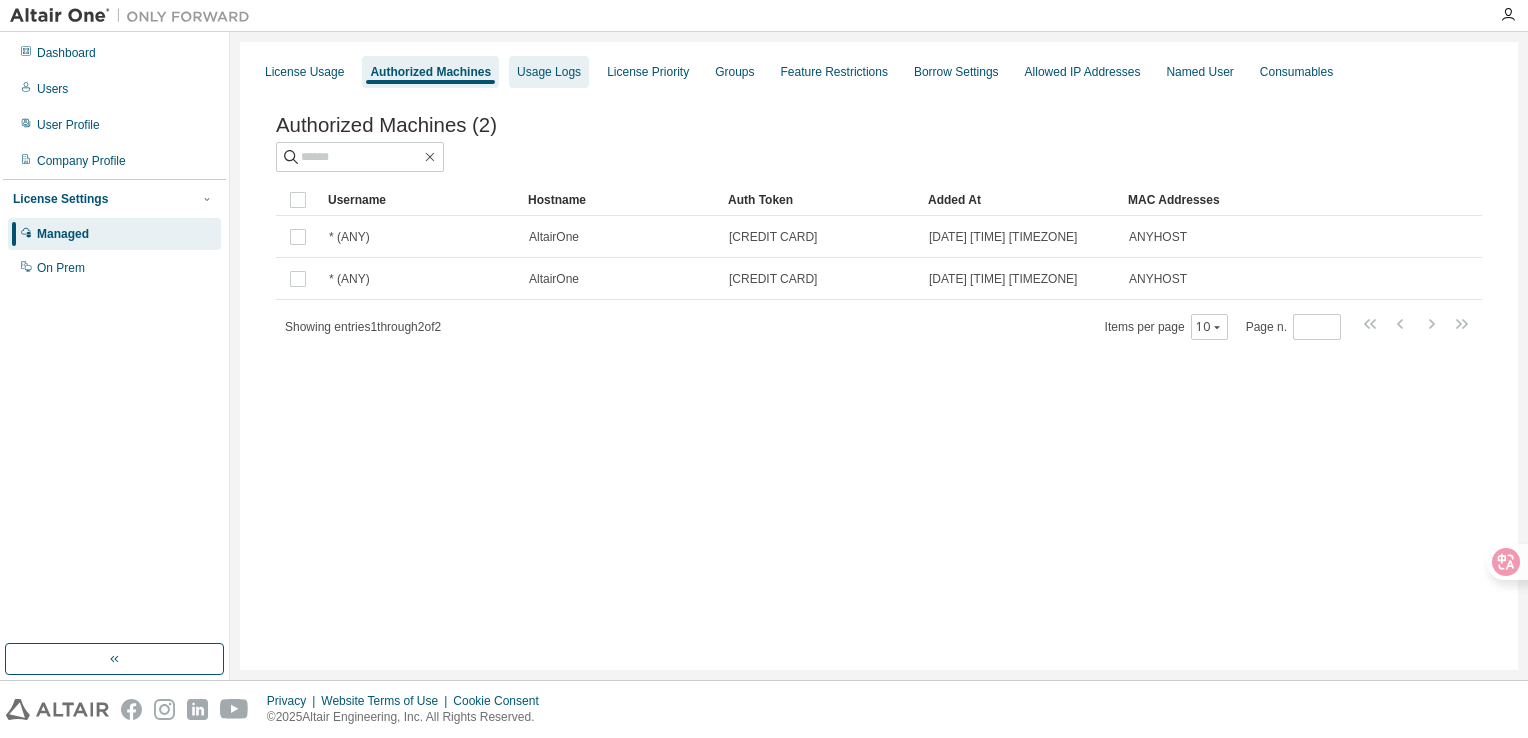 click on "Usage Logs" at bounding box center [549, 72] 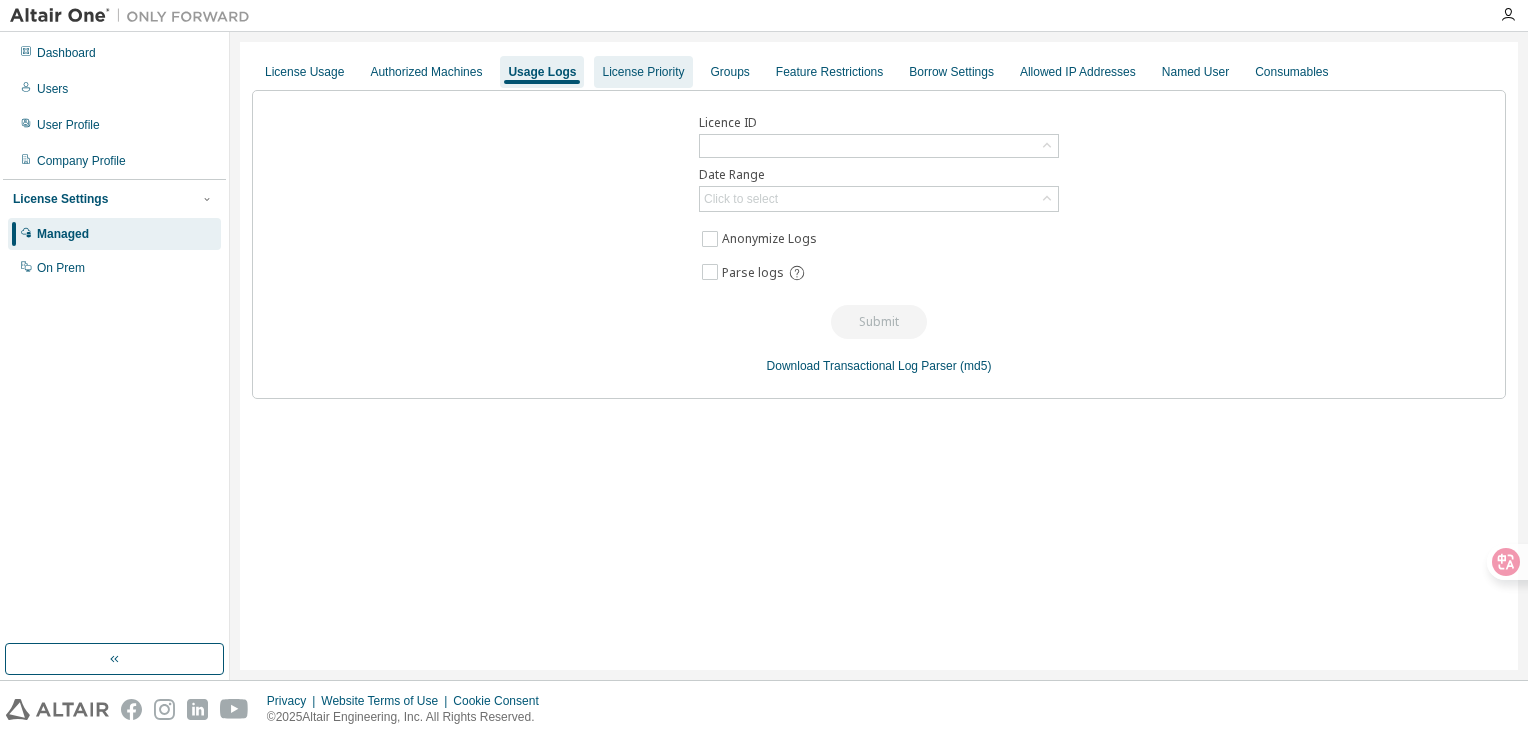 click on "License Priority" at bounding box center (643, 72) 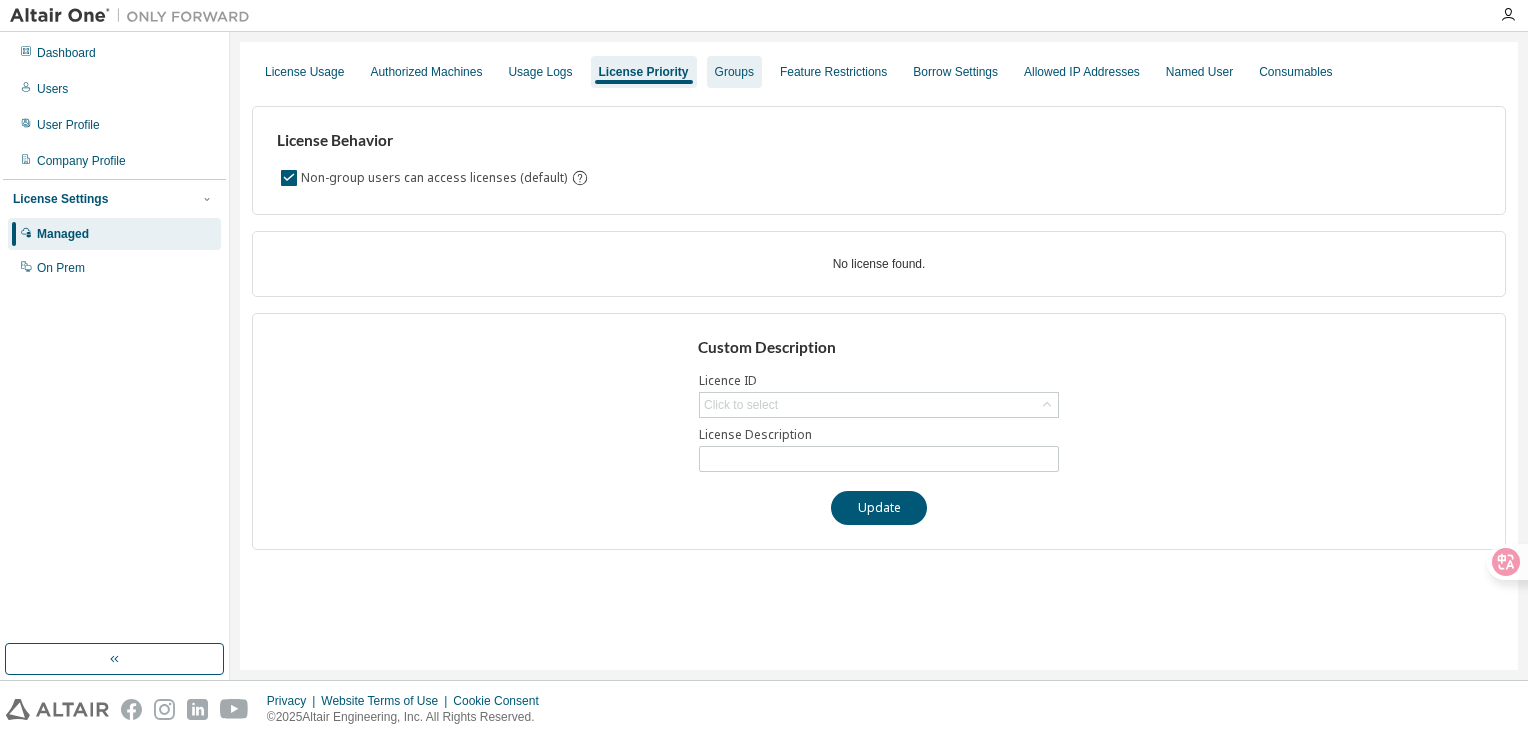 click on "Groups" at bounding box center (734, 72) 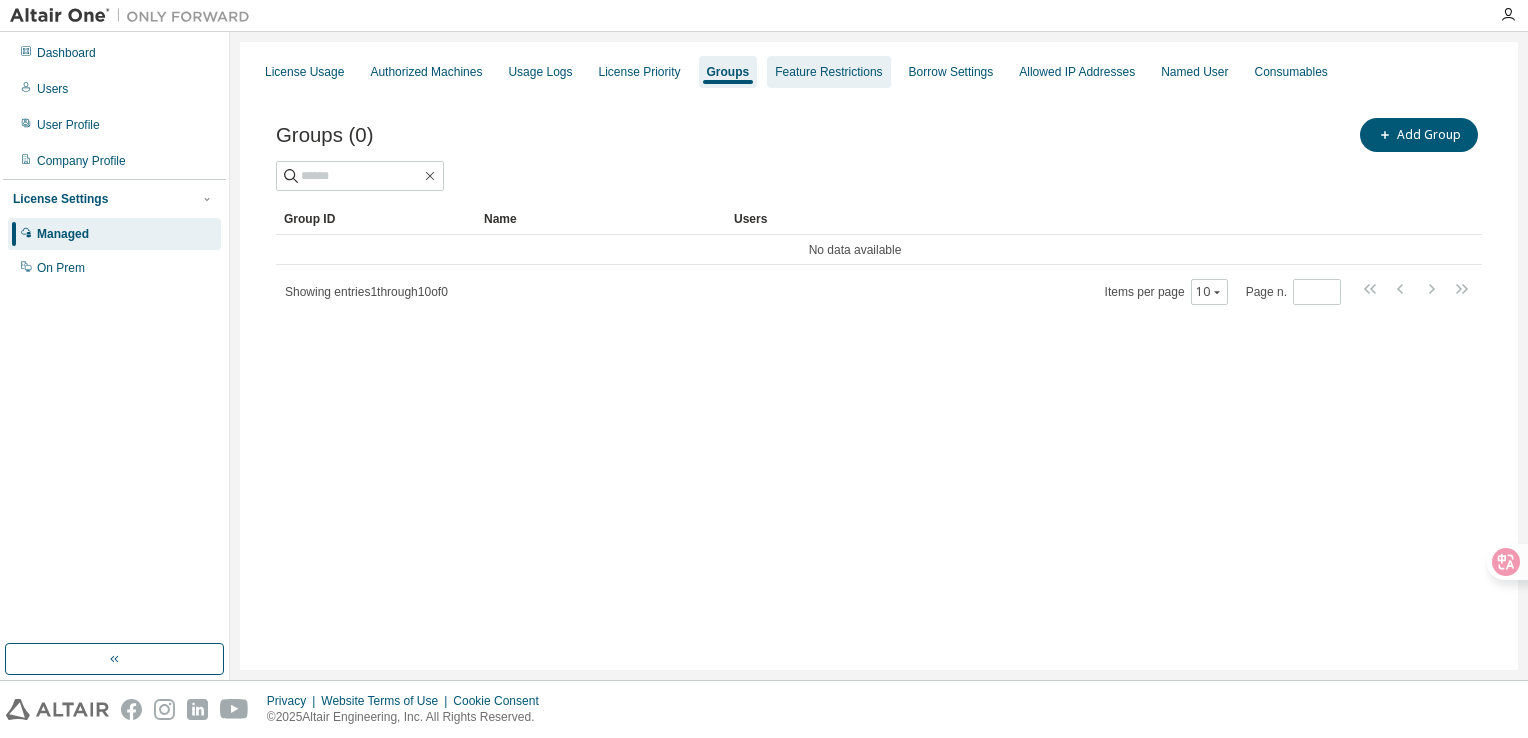 click on "Feature Restrictions" at bounding box center [828, 72] 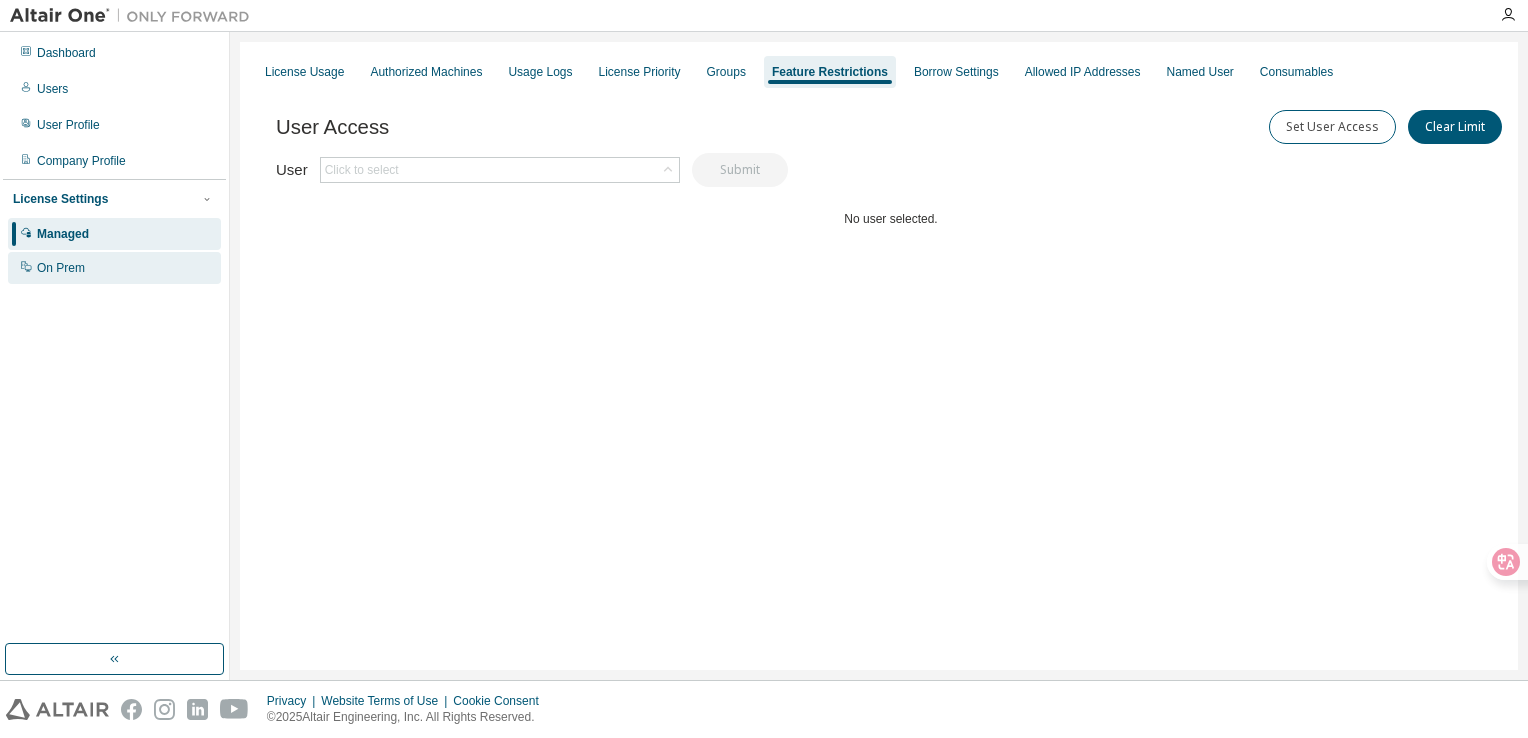 click on "On Prem" at bounding box center (114, 268) 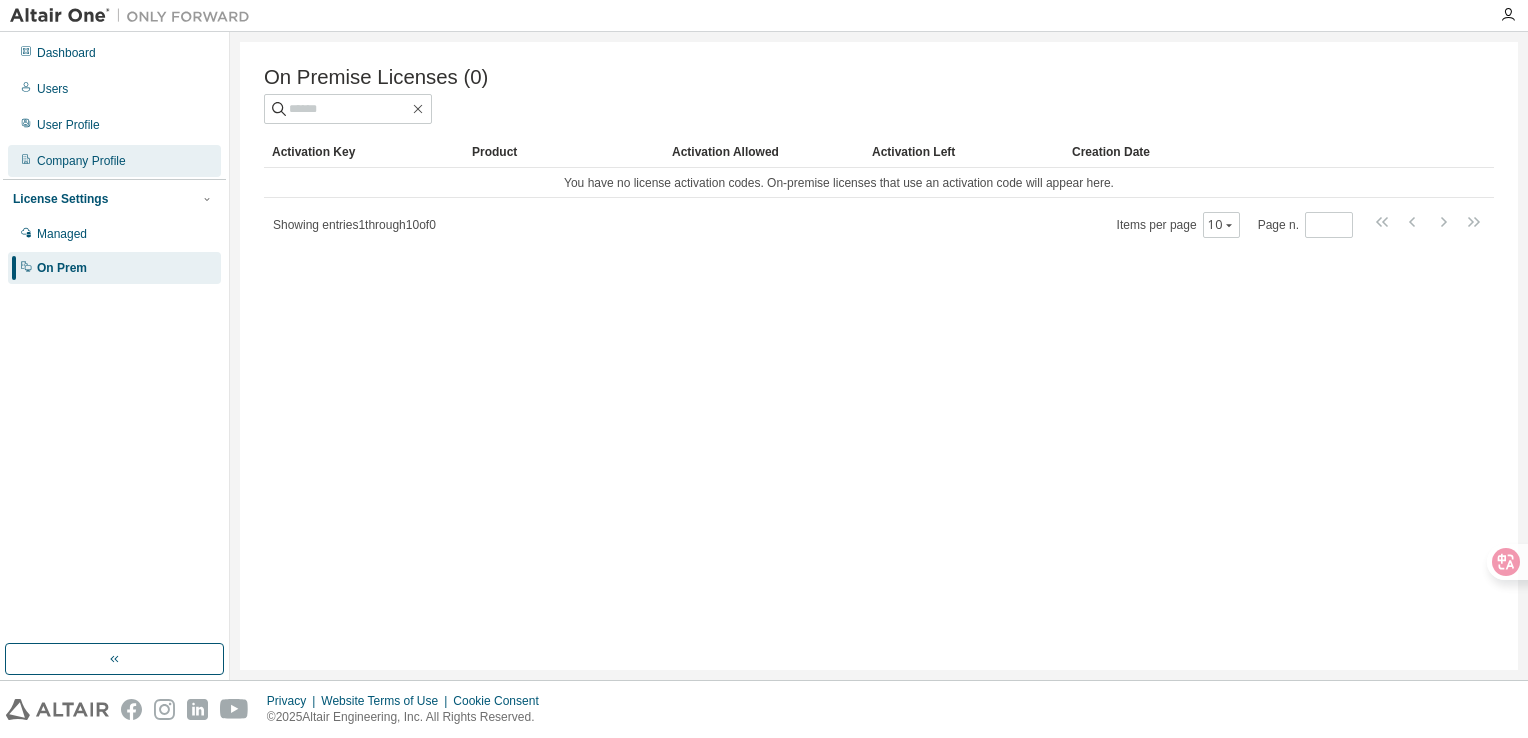 click on "Company Profile" at bounding box center [81, 161] 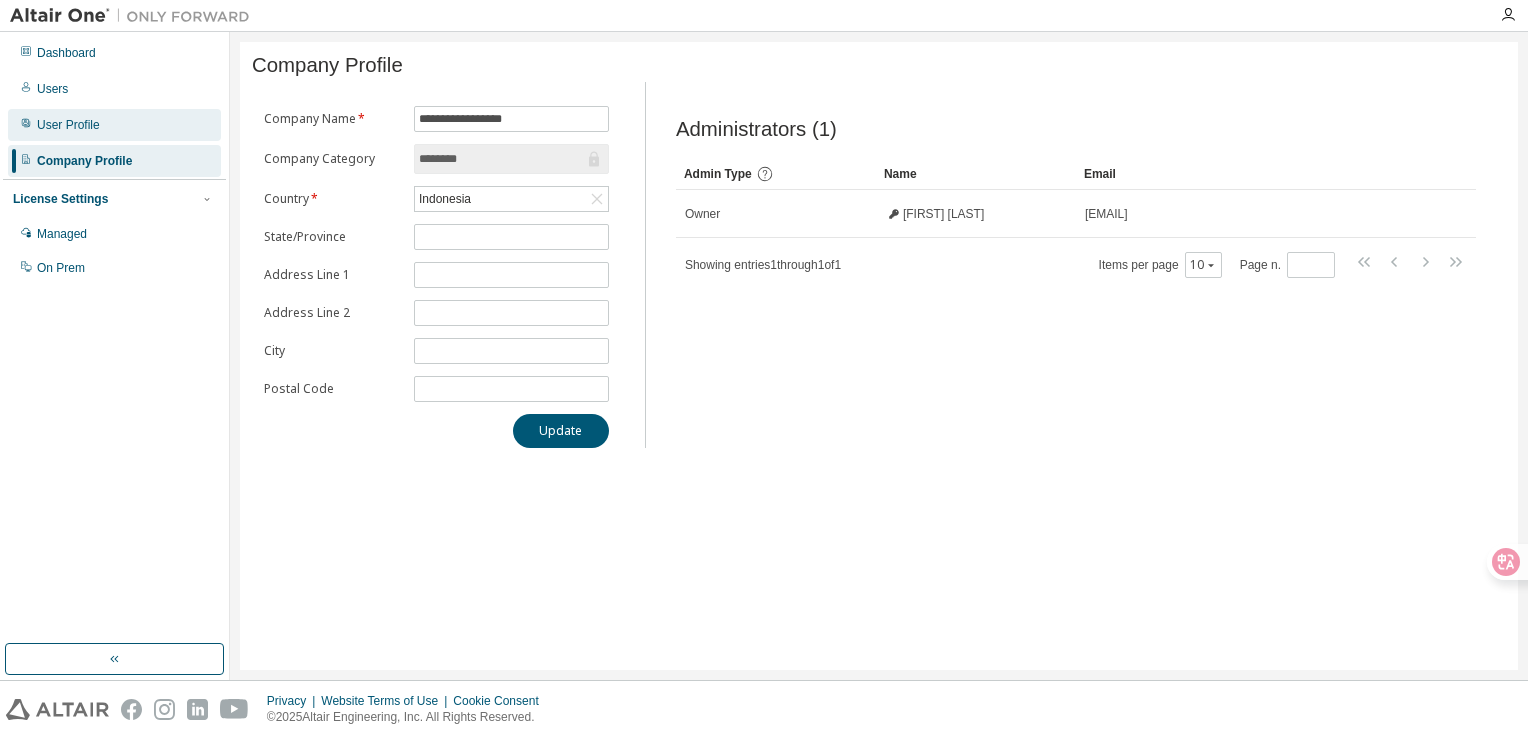 click on "User Profile" at bounding box center [68, 125] 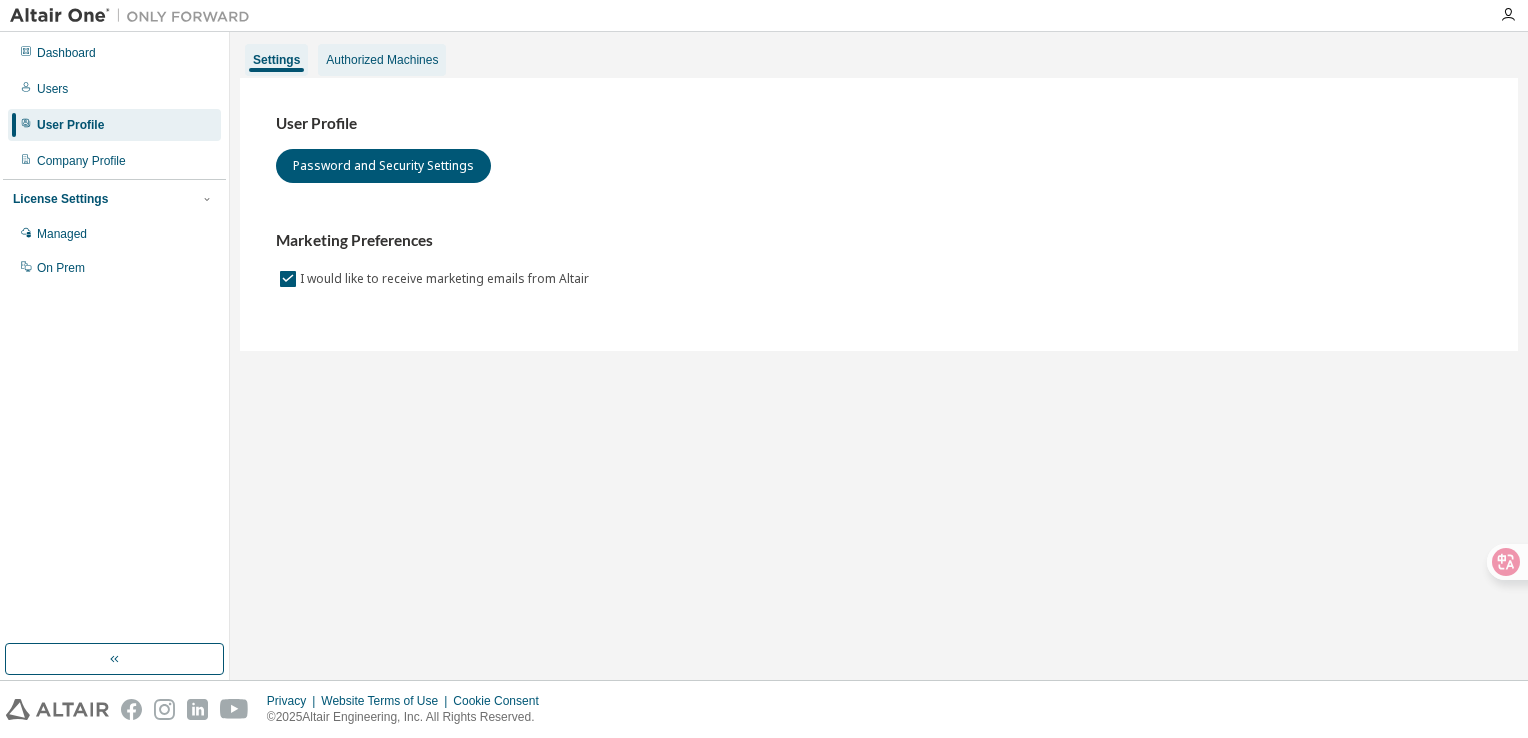 click on "Authorized Machines" at bounding box center [382, 60] 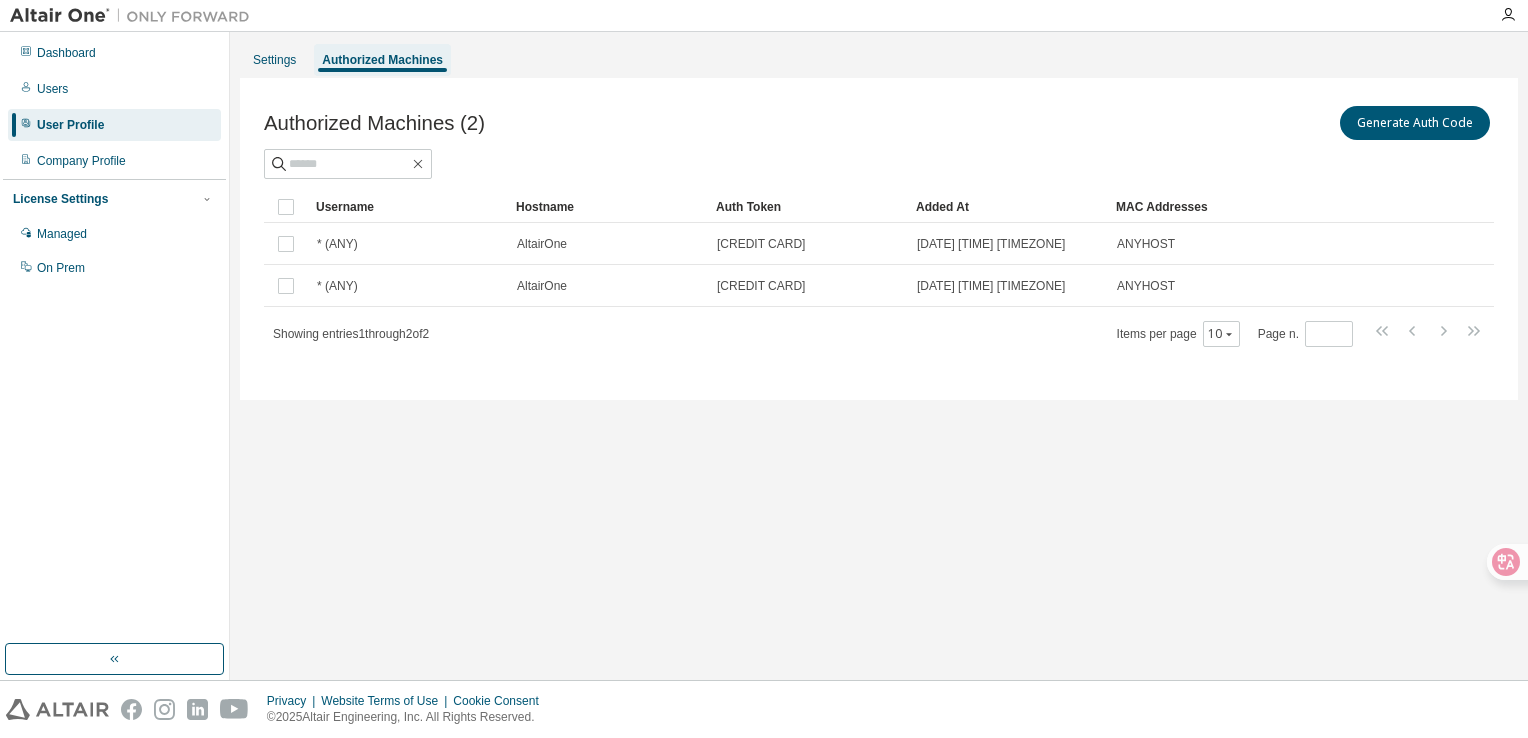 click on "Authorized Machines" at bounding box center [382, 60] 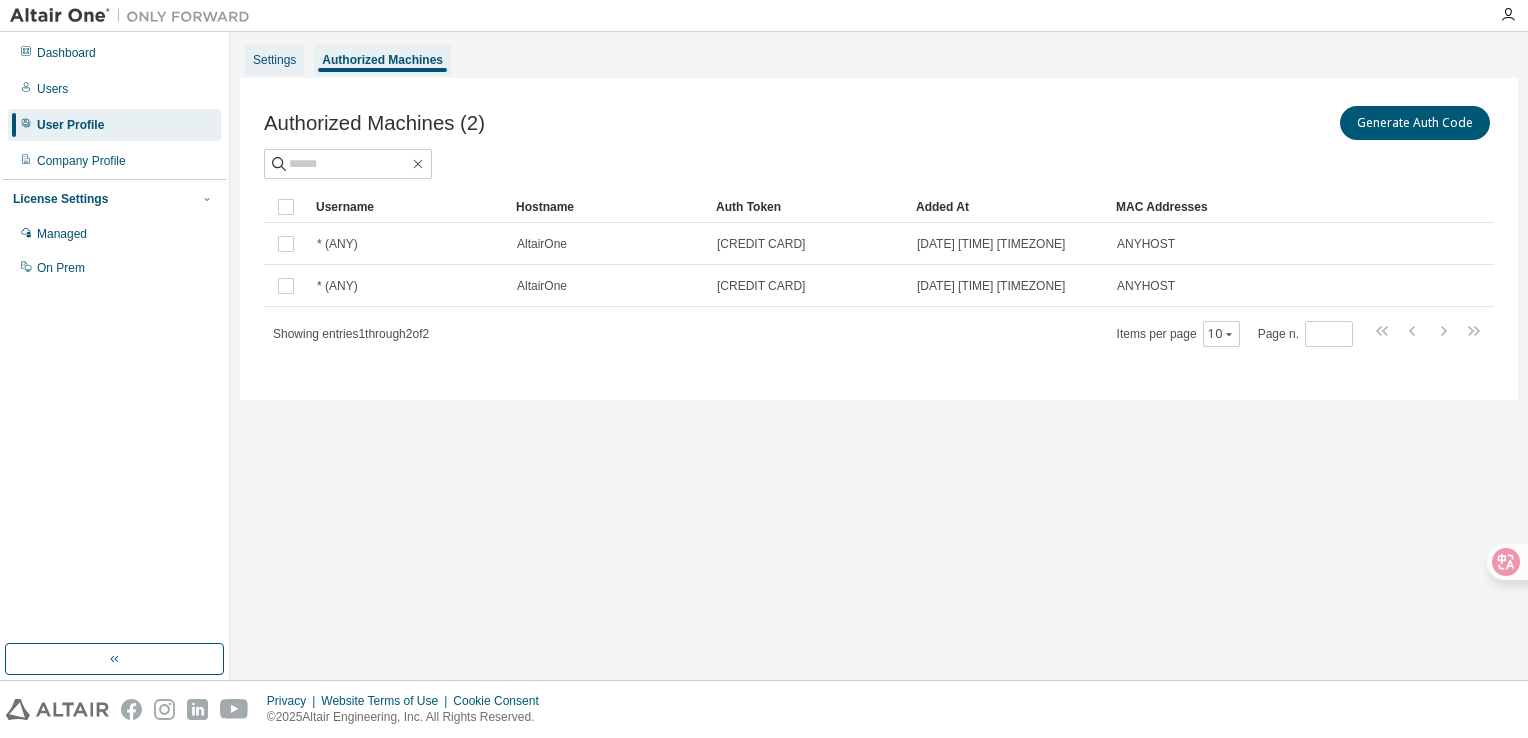 click on "Settings" at bounding box center (274, 60) 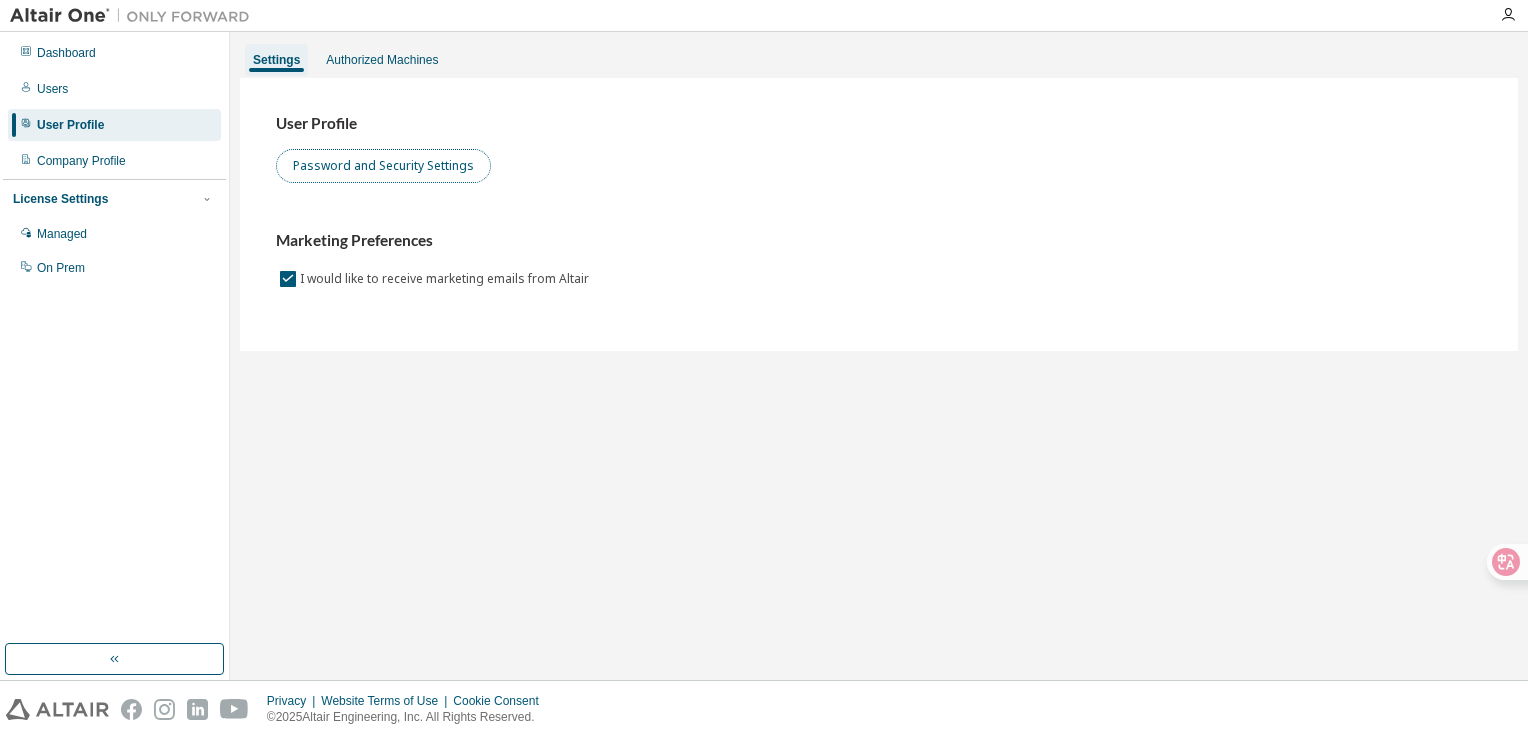 click on "Password and Security Settings" at bounding box center (383, 166) 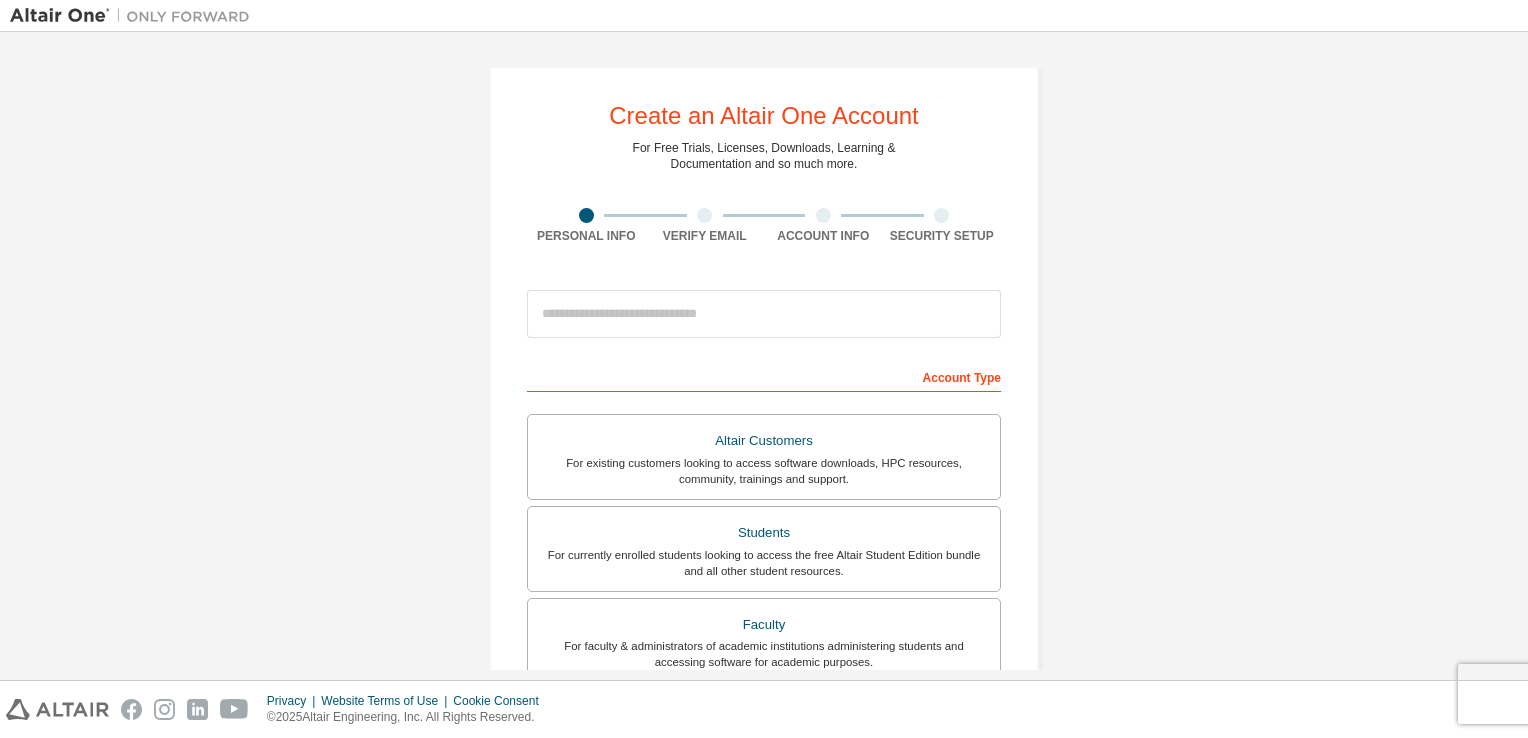scroll, scrollTop: 0, scrollLeft: 0, axis: both 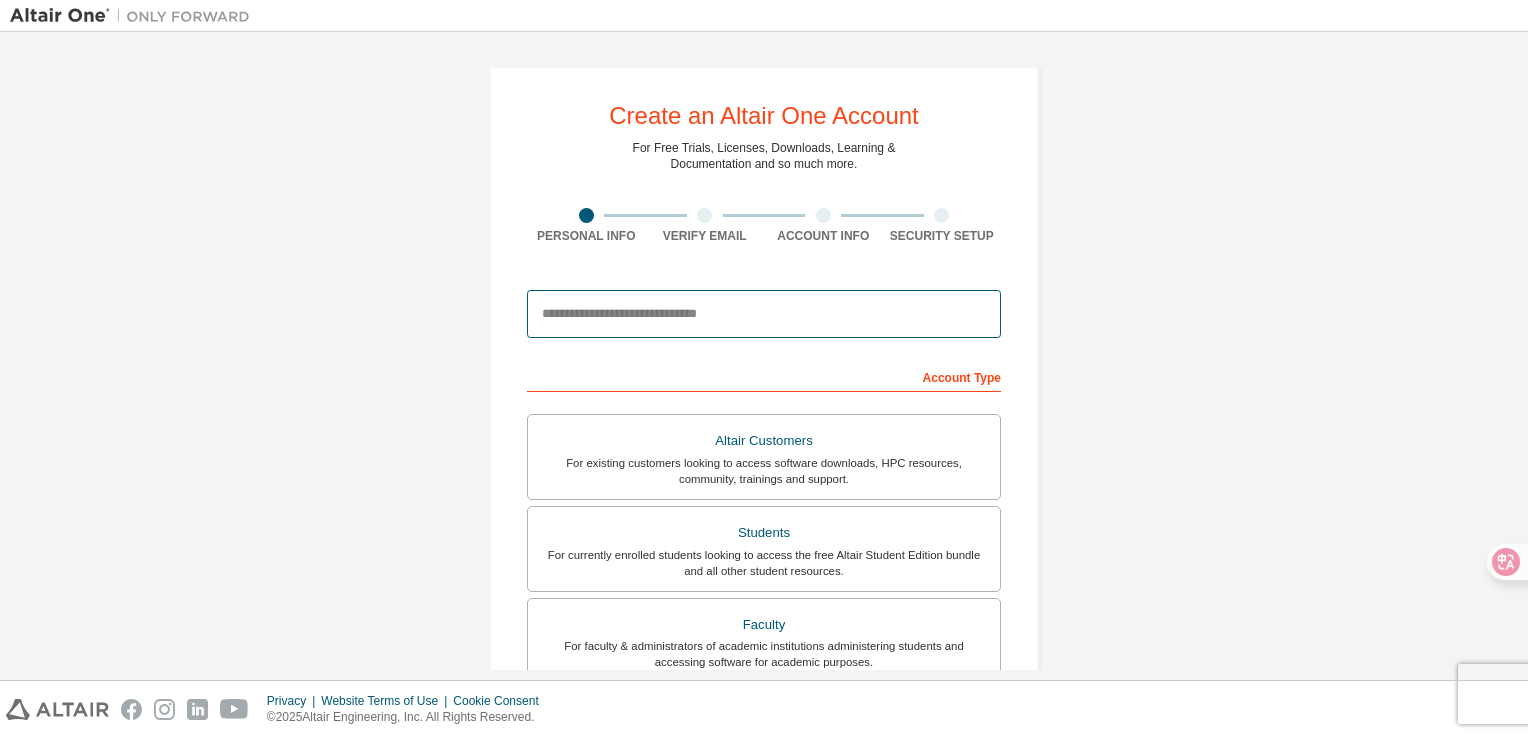 click at bounding box center [764, 314] 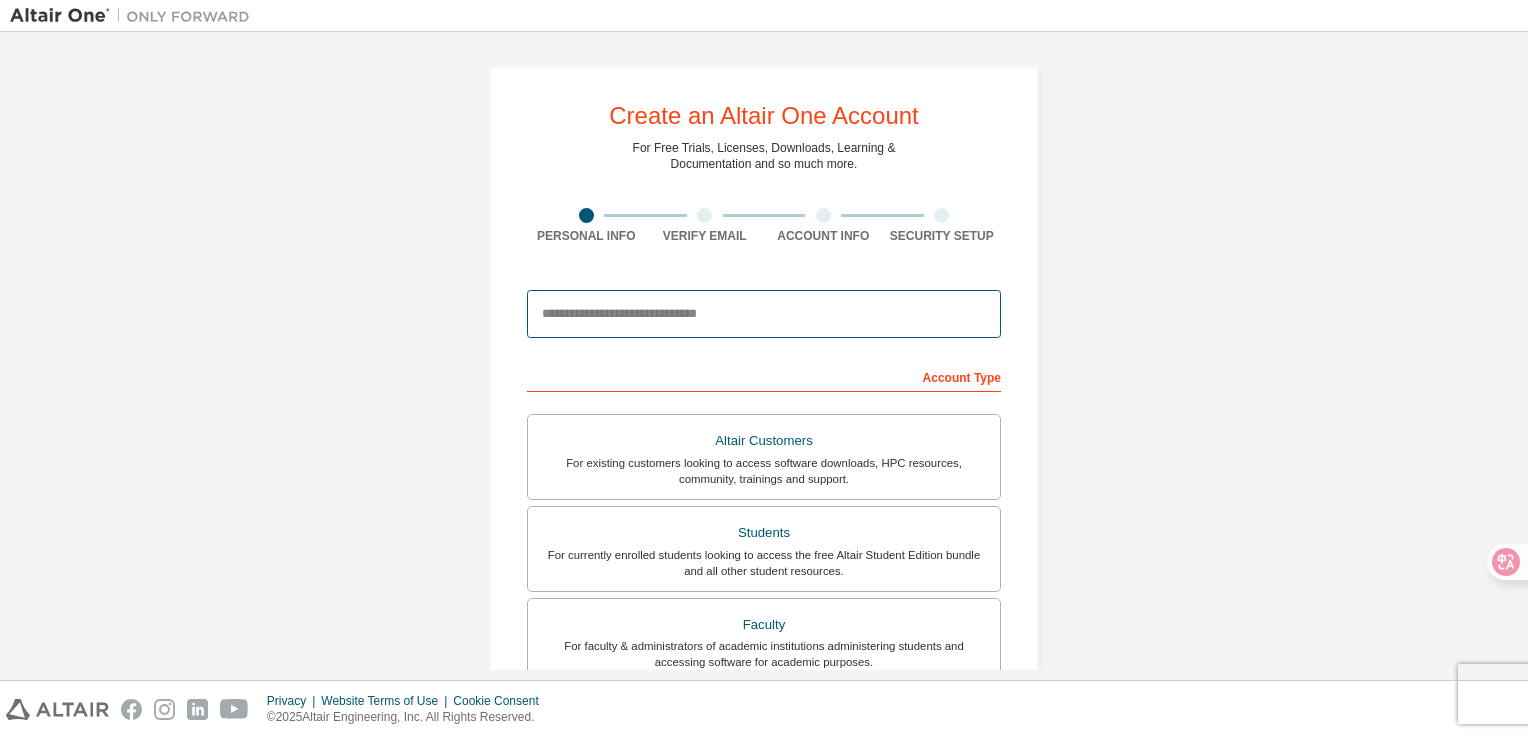 click at bounding box center [764, 314] 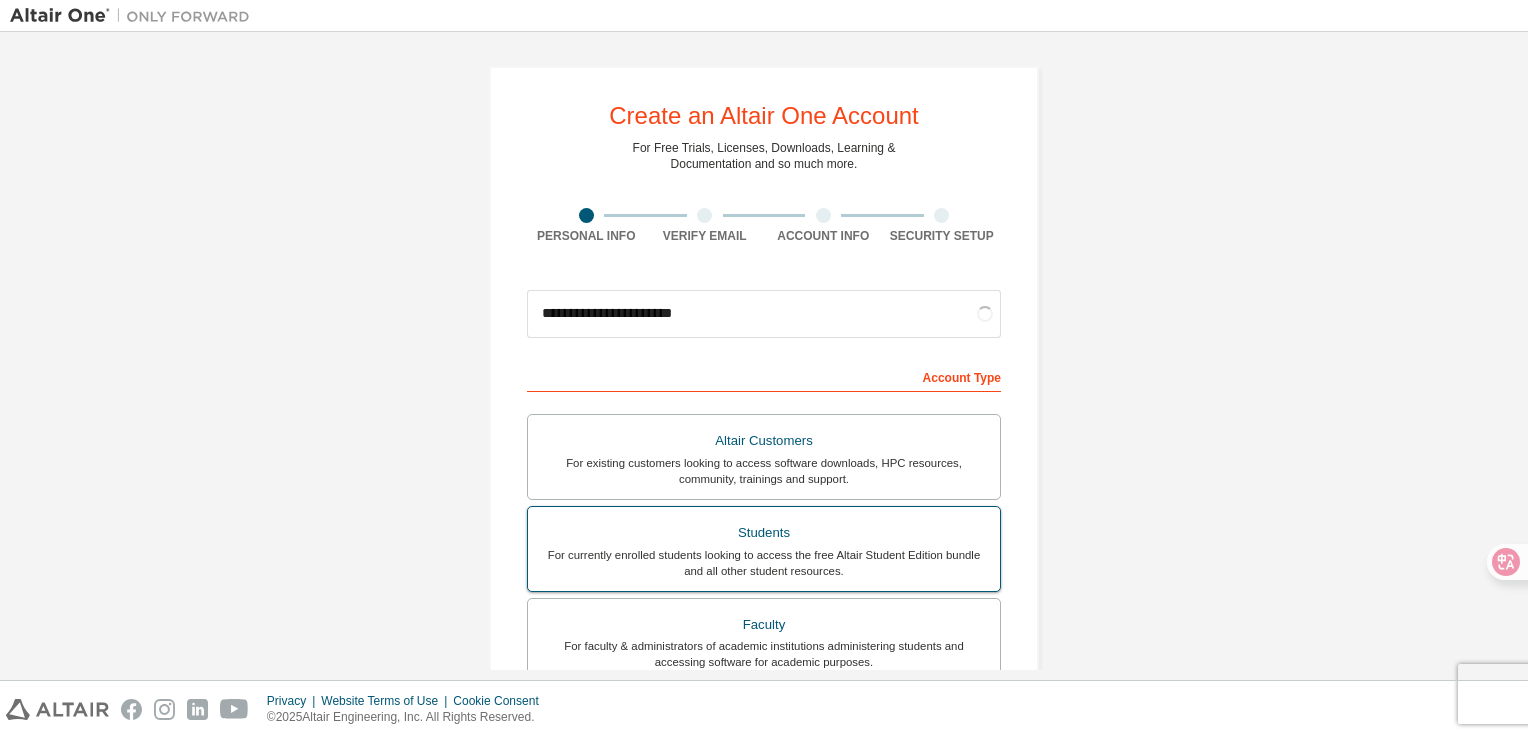 click on "For currently enrolled students looking to access the free Altair Student Edition bundle and all other student resources." at bounding box center (764, 563) 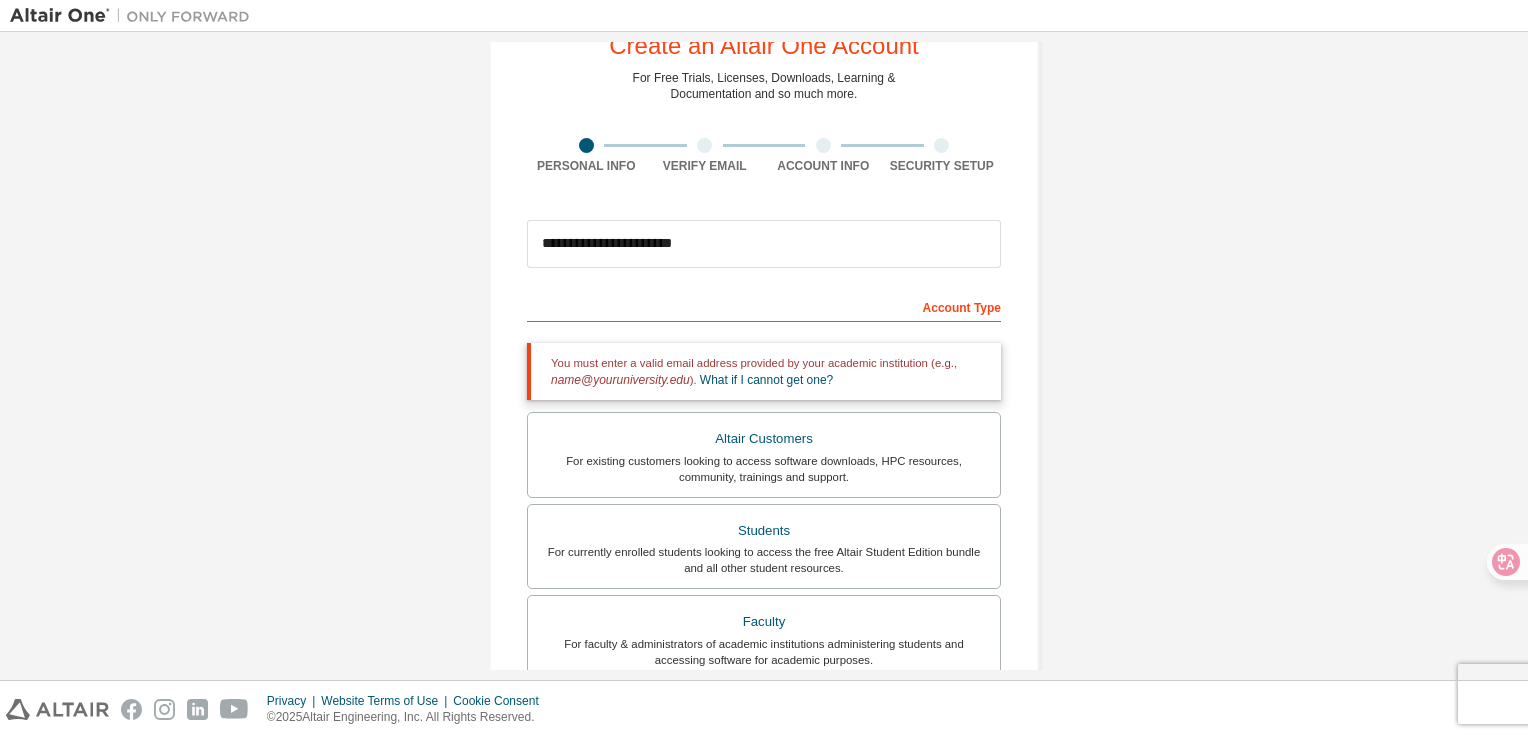 scroll, scrollTop: 64, scrollLeft: 0, axis: vertical 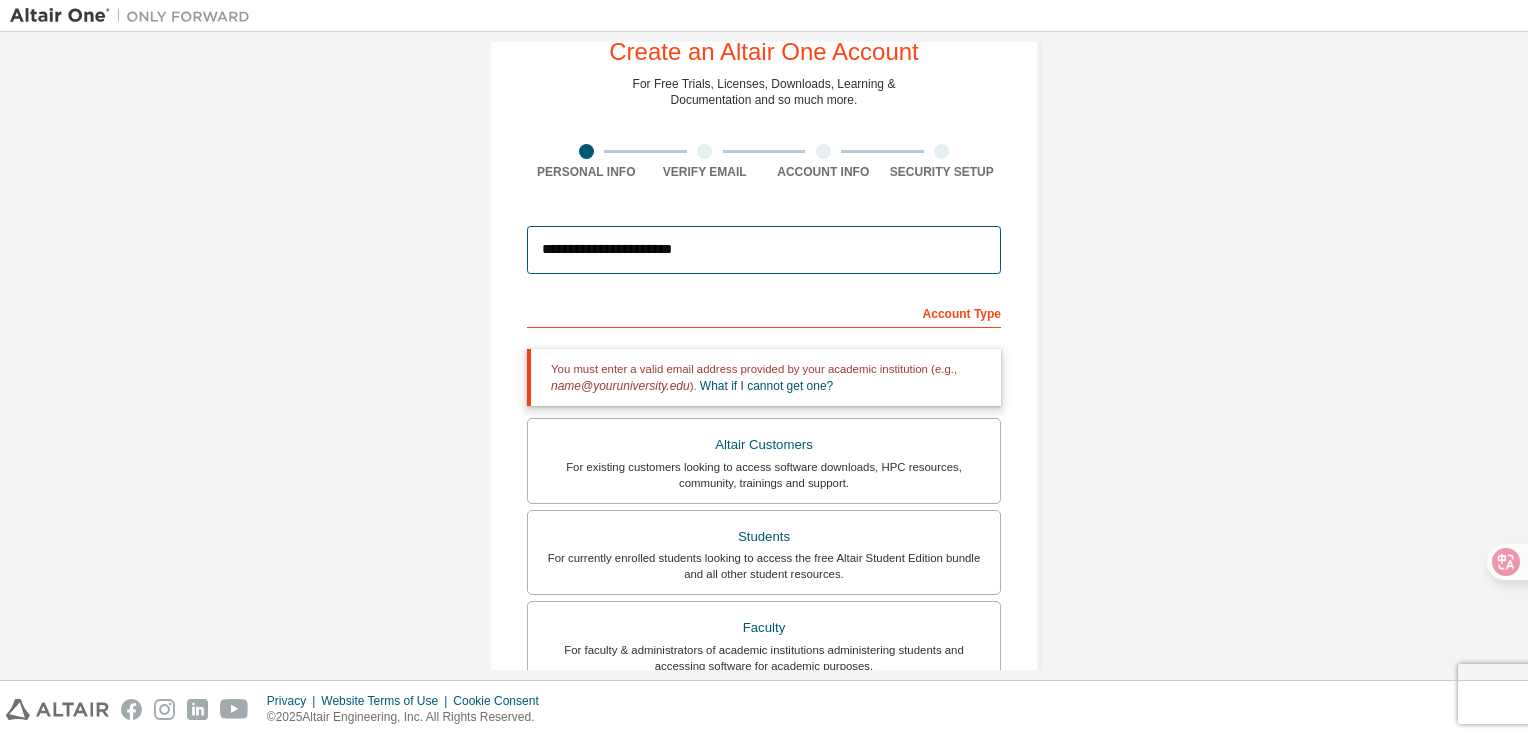 drag, startPoint x: 739, startPoint y: 245, endPoint x: 514, endPoint y: 242, distance: 225.02 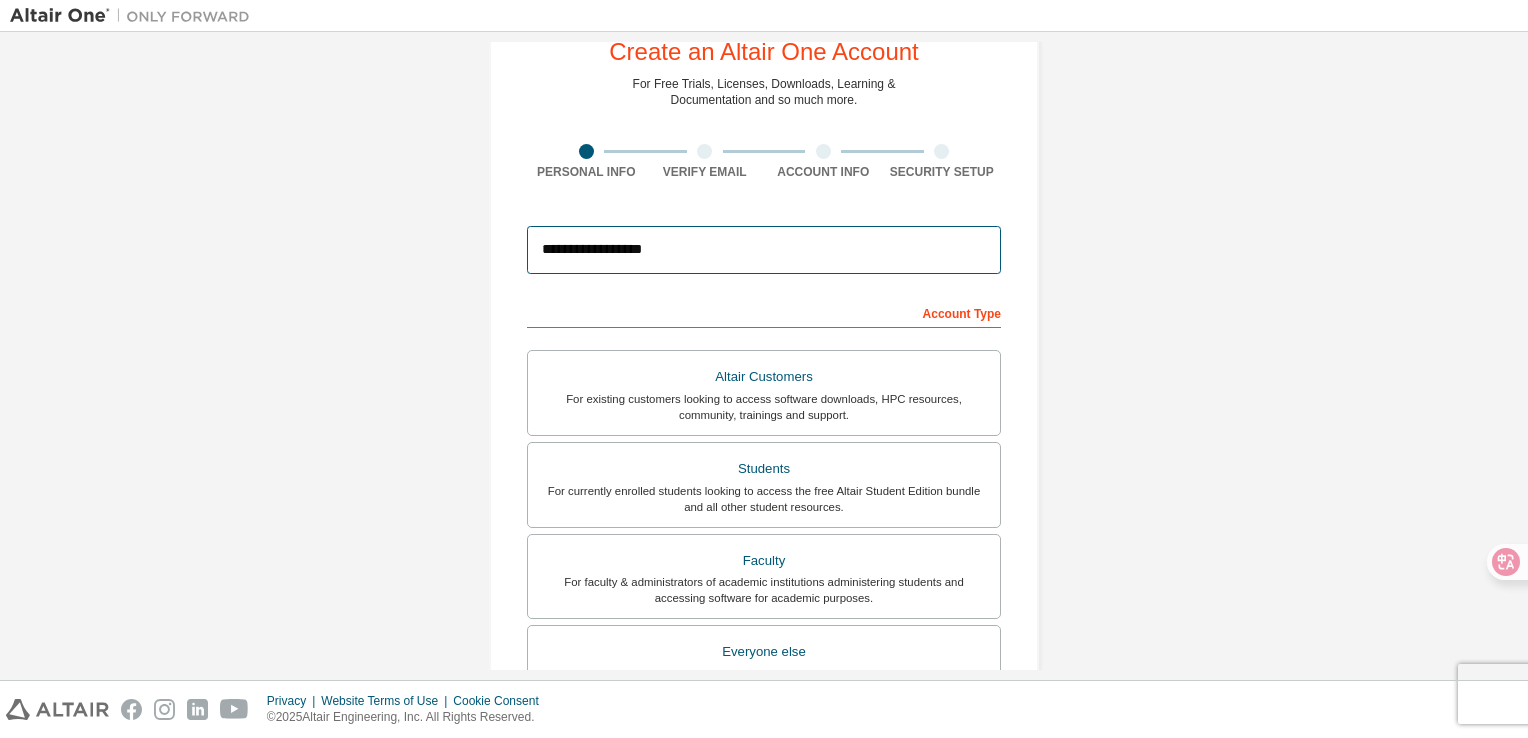 type on "**********" 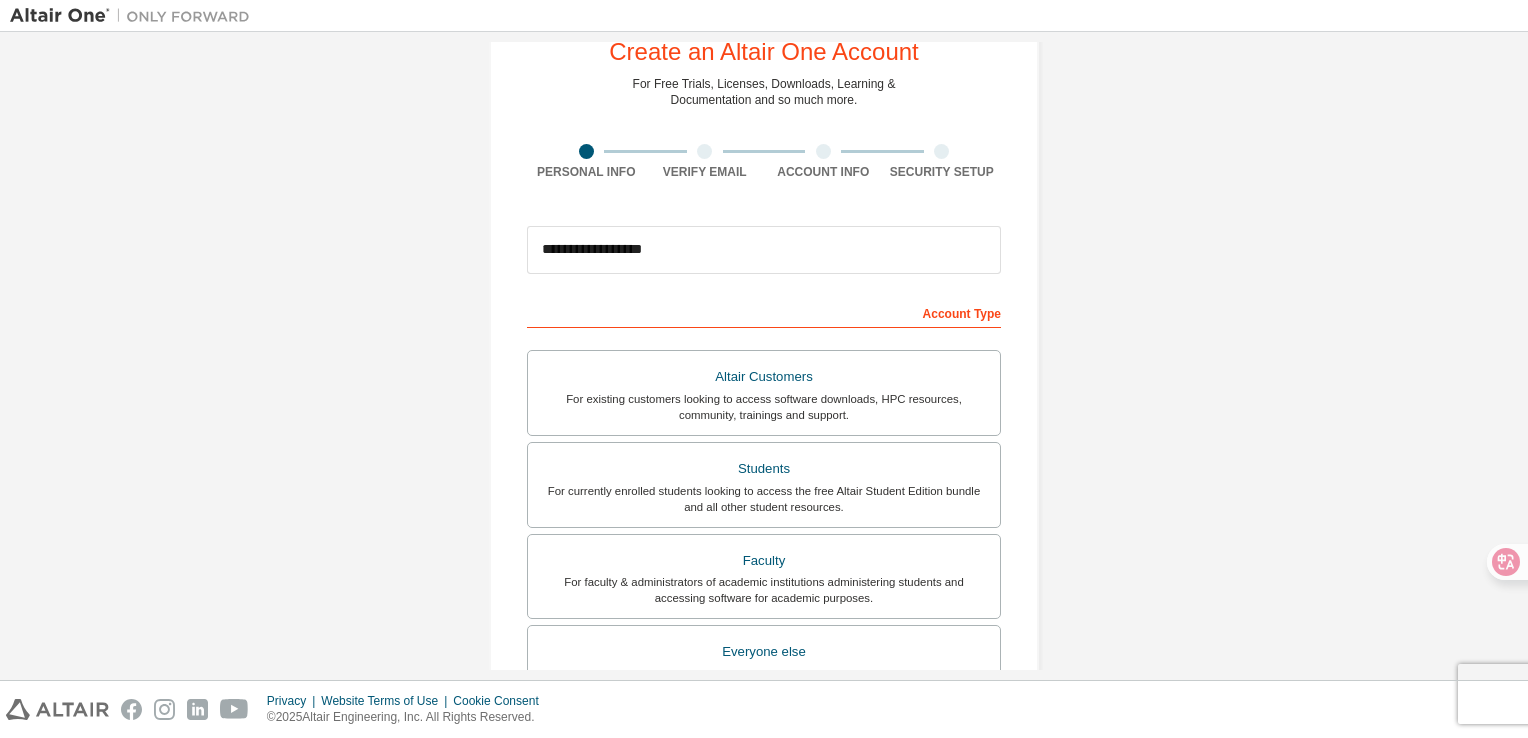 drag, startPoint x: 1527, startPoint y: 294, endPoint x: 1512, endPoint y: 308, distance: 20.518284 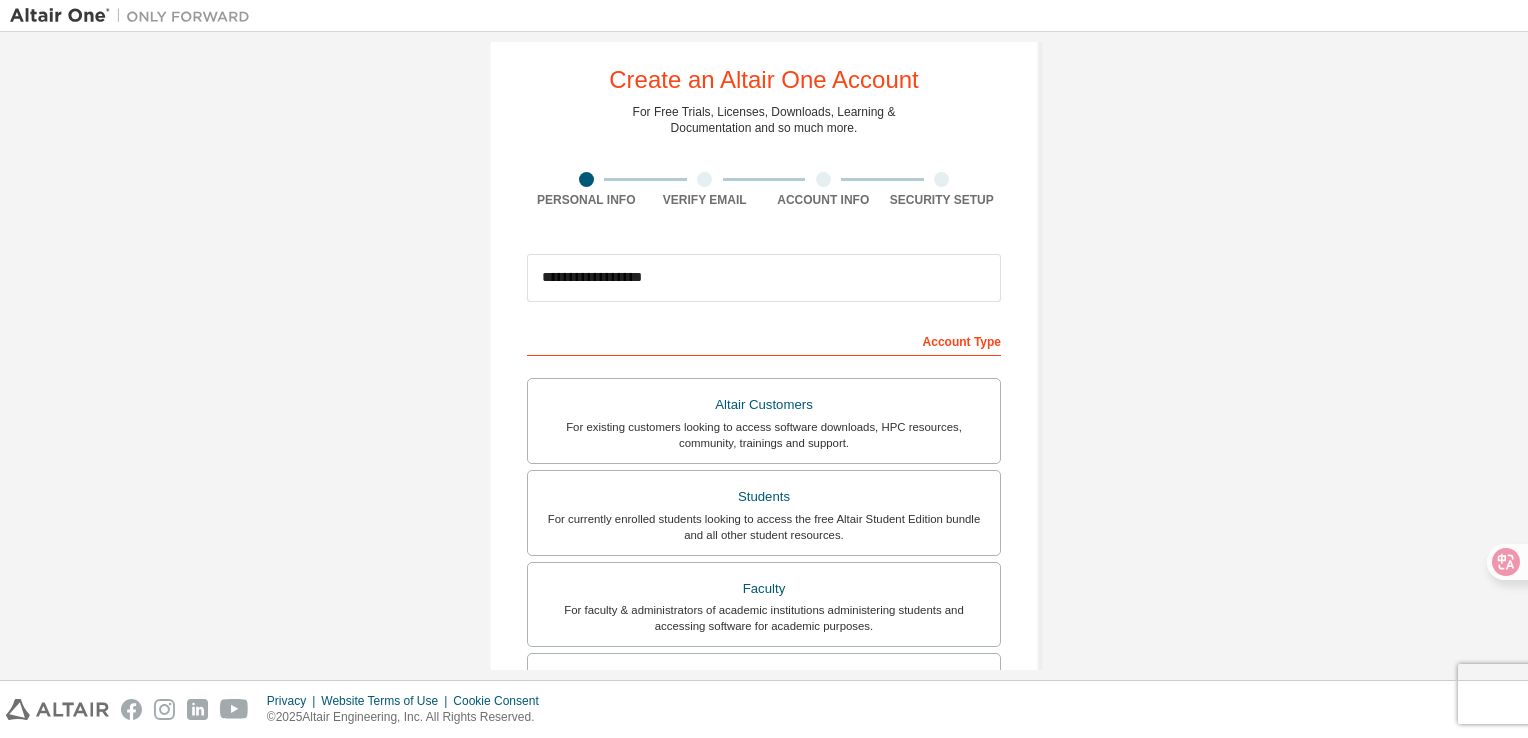 scroll, scrollTop: 0, scrollLeft: 0, axis: both 